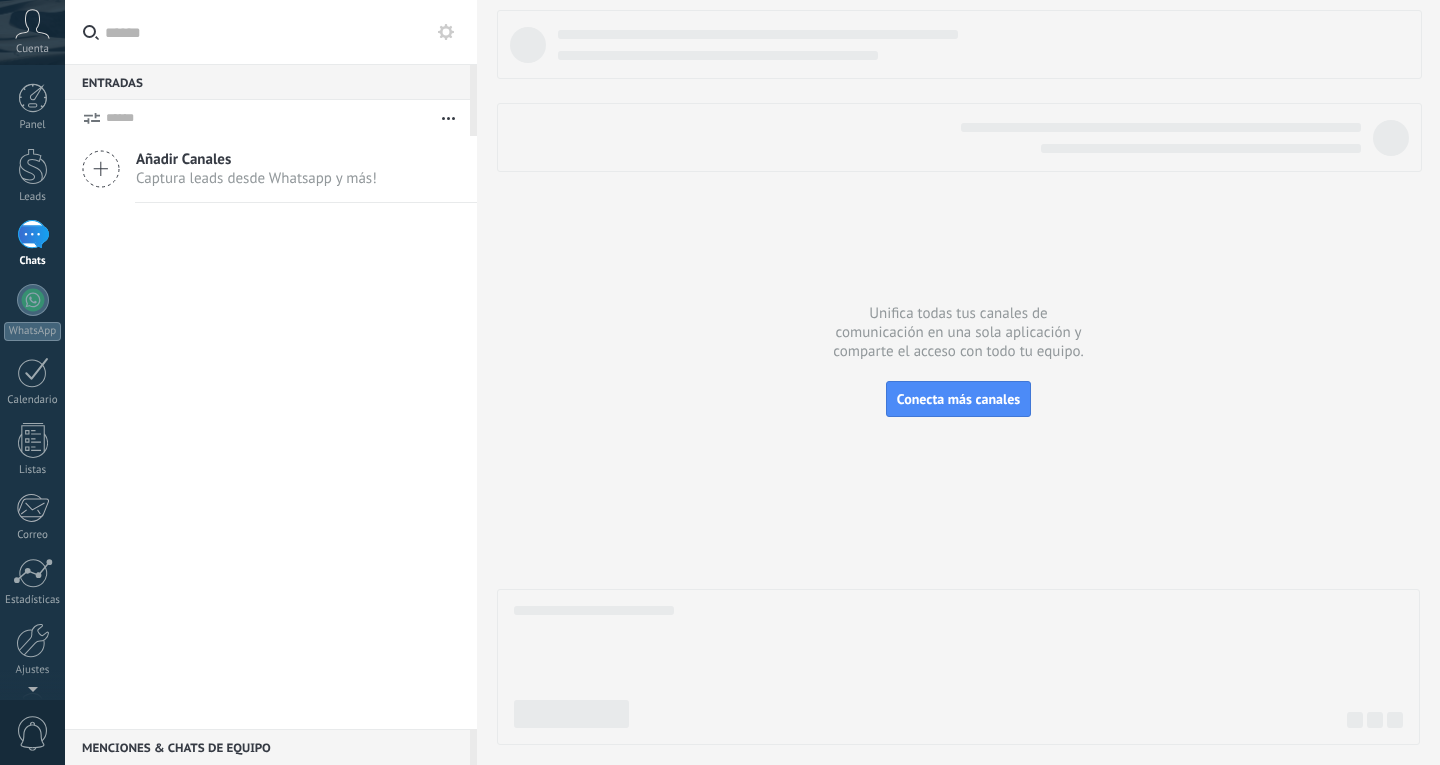 scroll, scrollTop: 0, scrollLeft: 0, axis: both 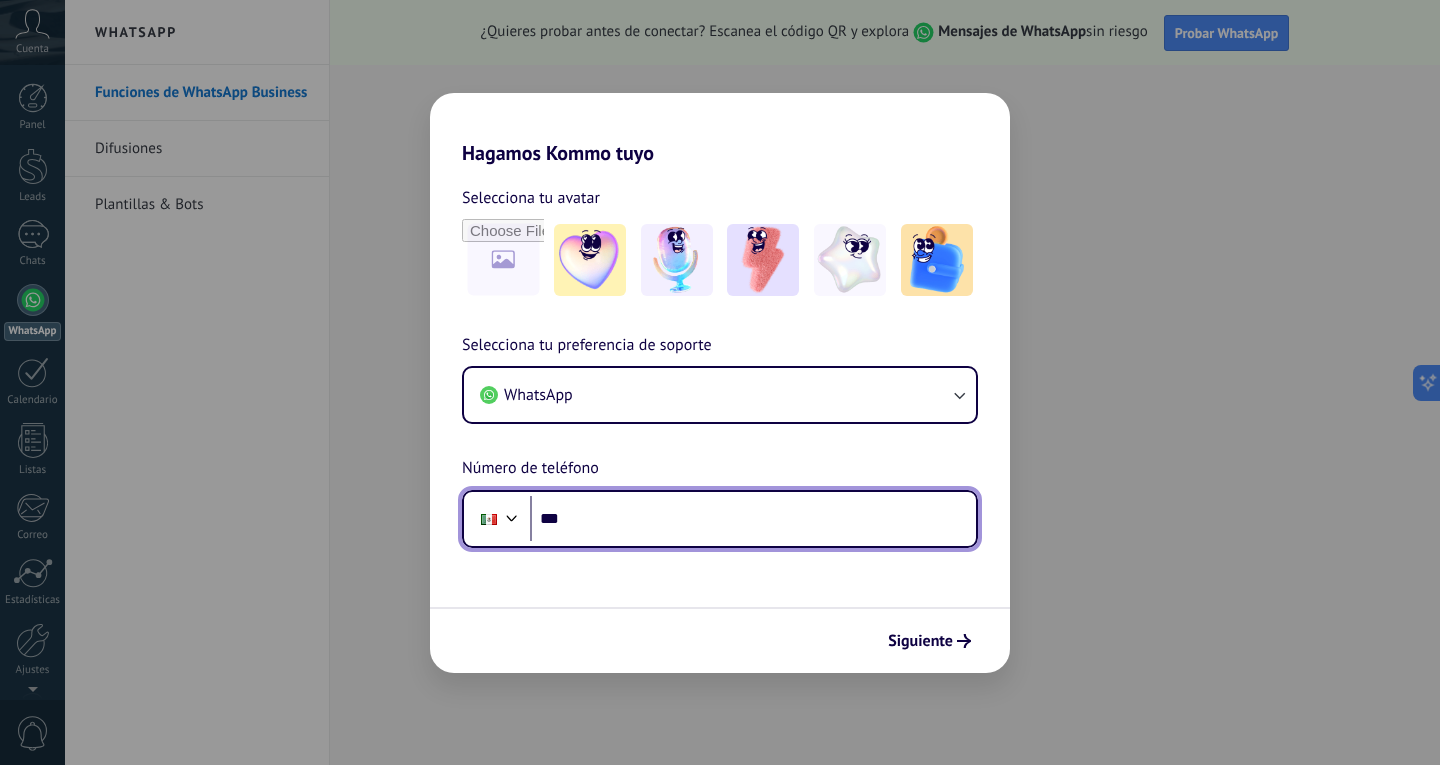 click on "***" at bounding box center [753, 519] 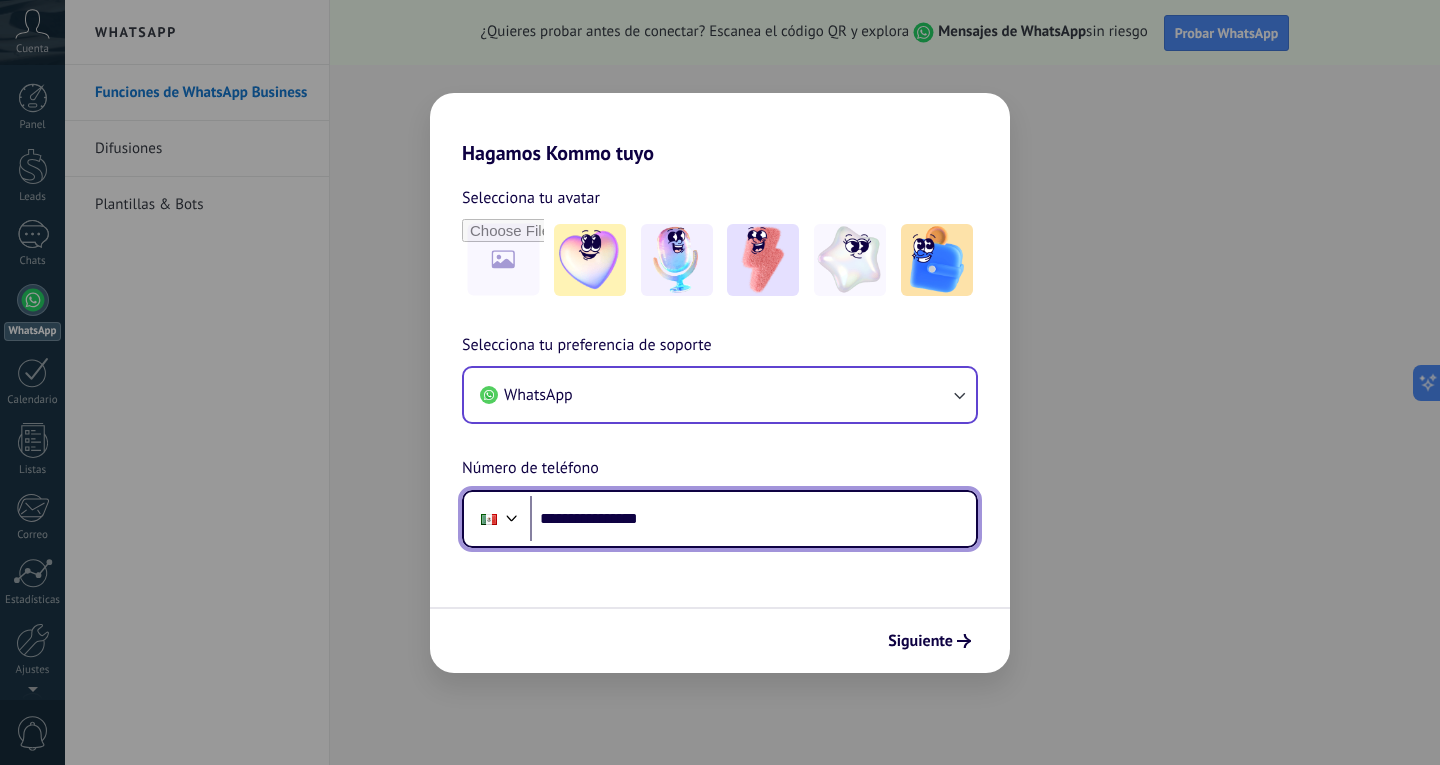 type on "**********" 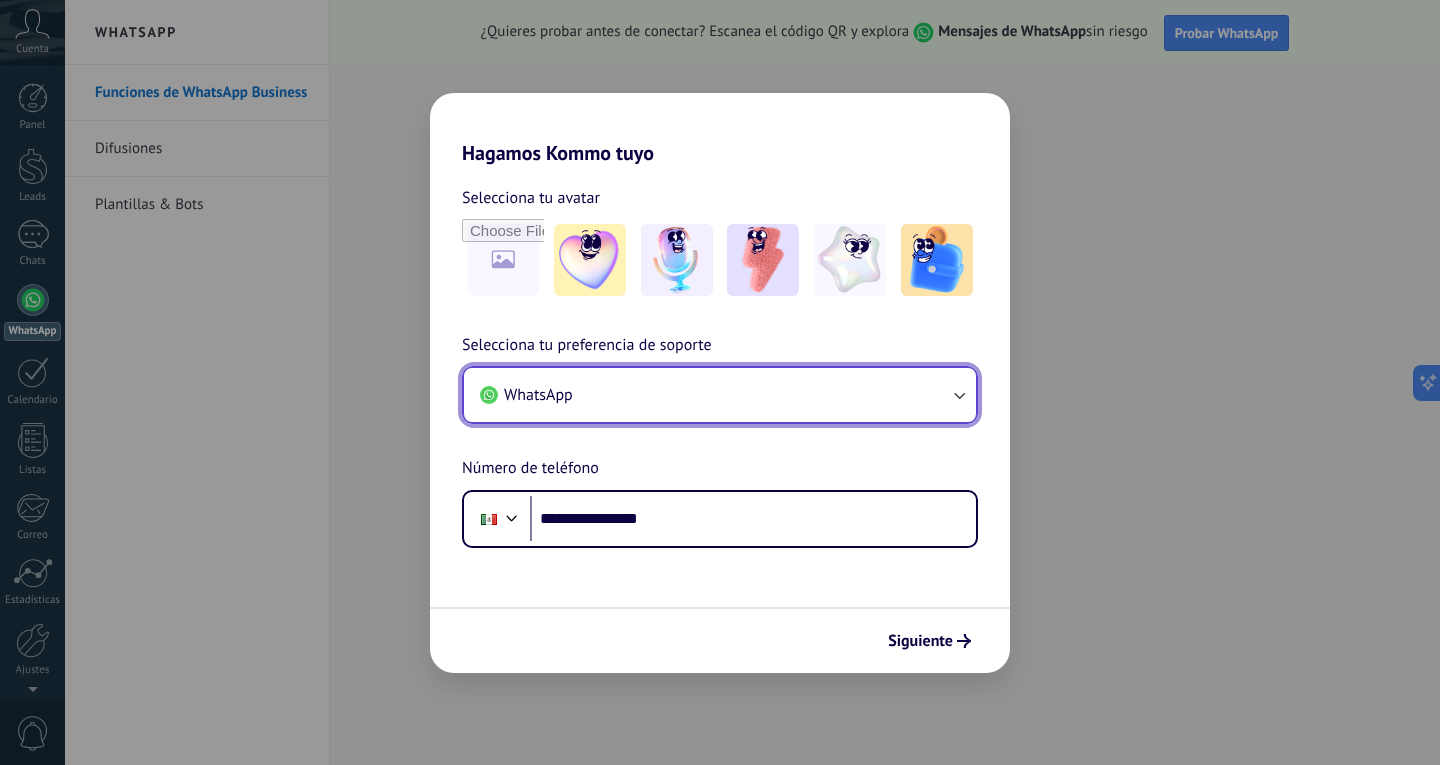click on "WhatsApp" at bounding box center (720, 395) 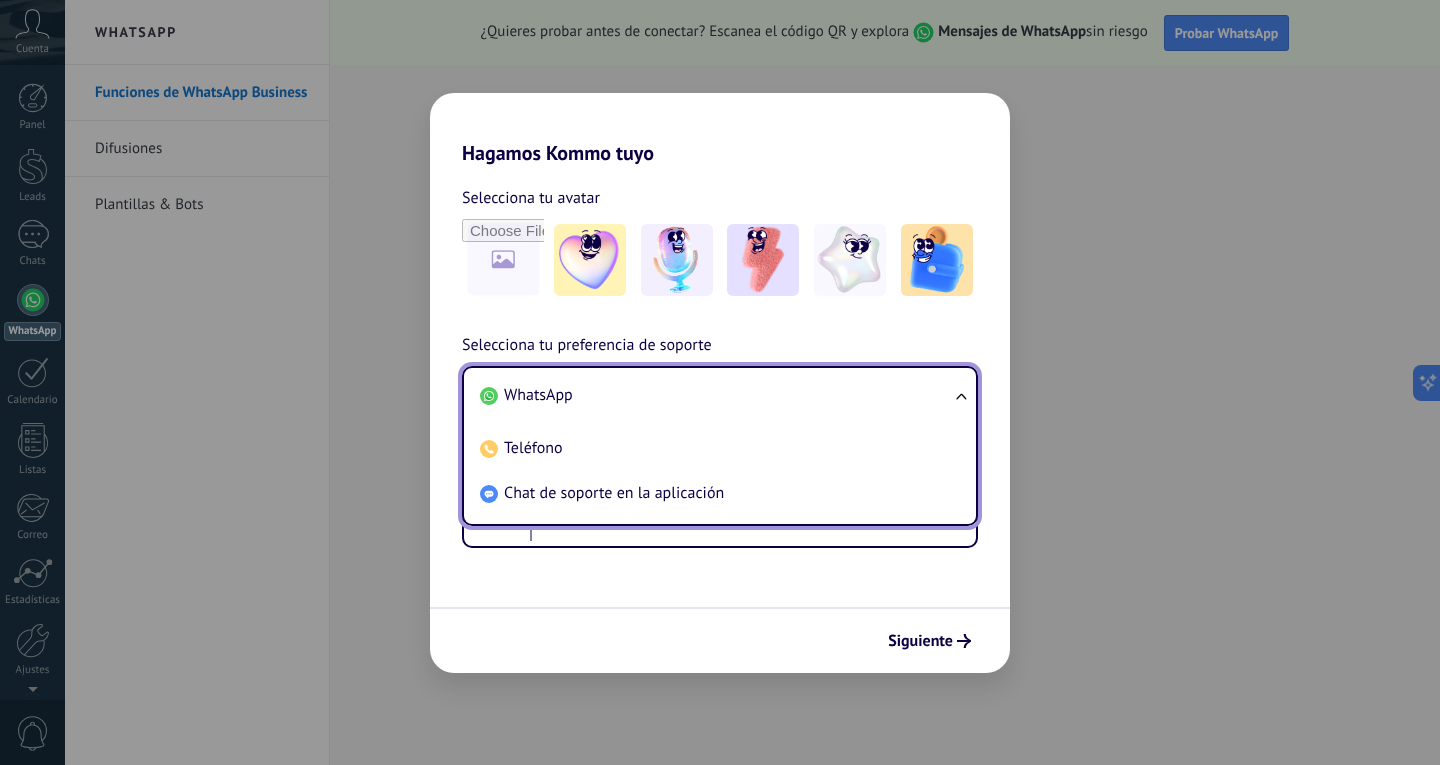 click on "WhatsApp" at bounding box center [716, 395] 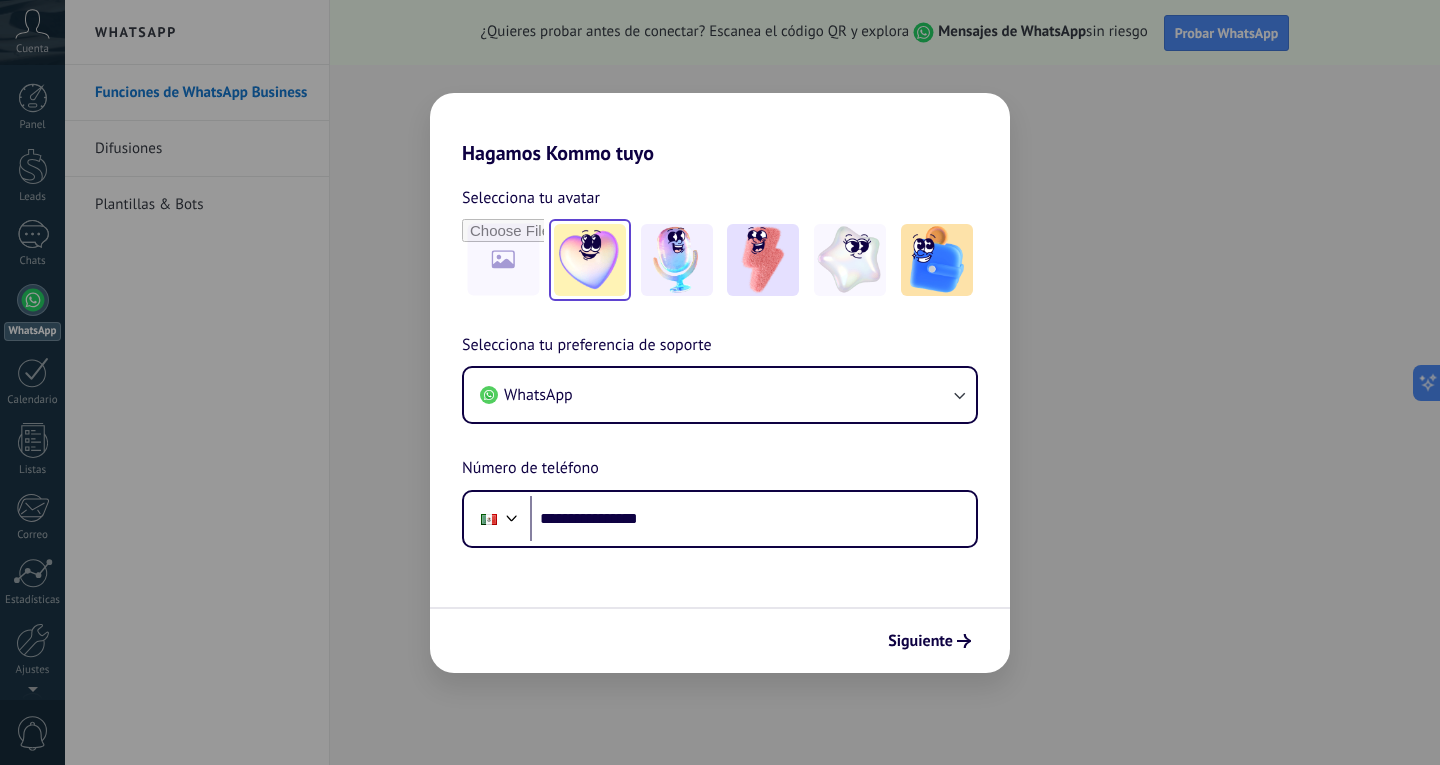 click at bounding box center (590, 260) 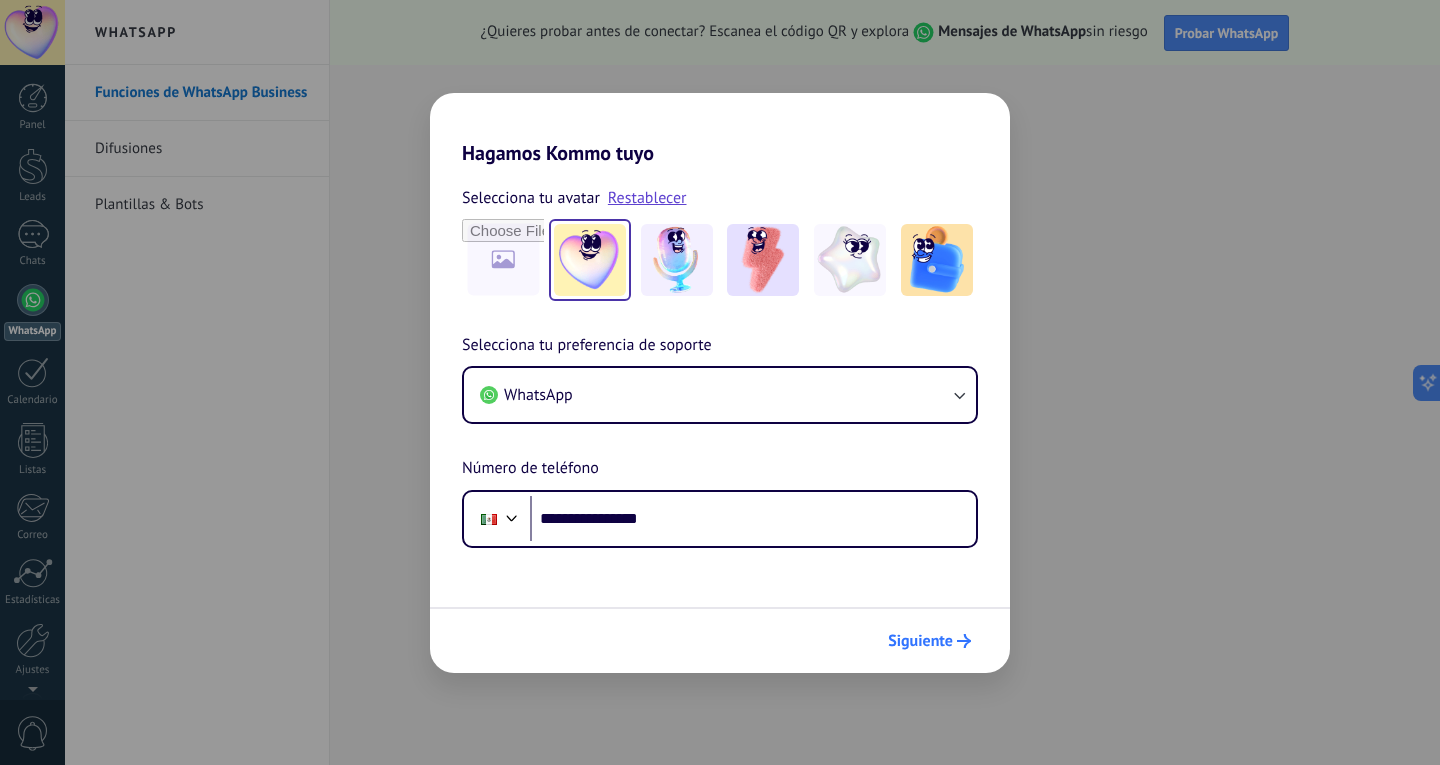 click on "Siguiente" at bounding box center (920, 641) 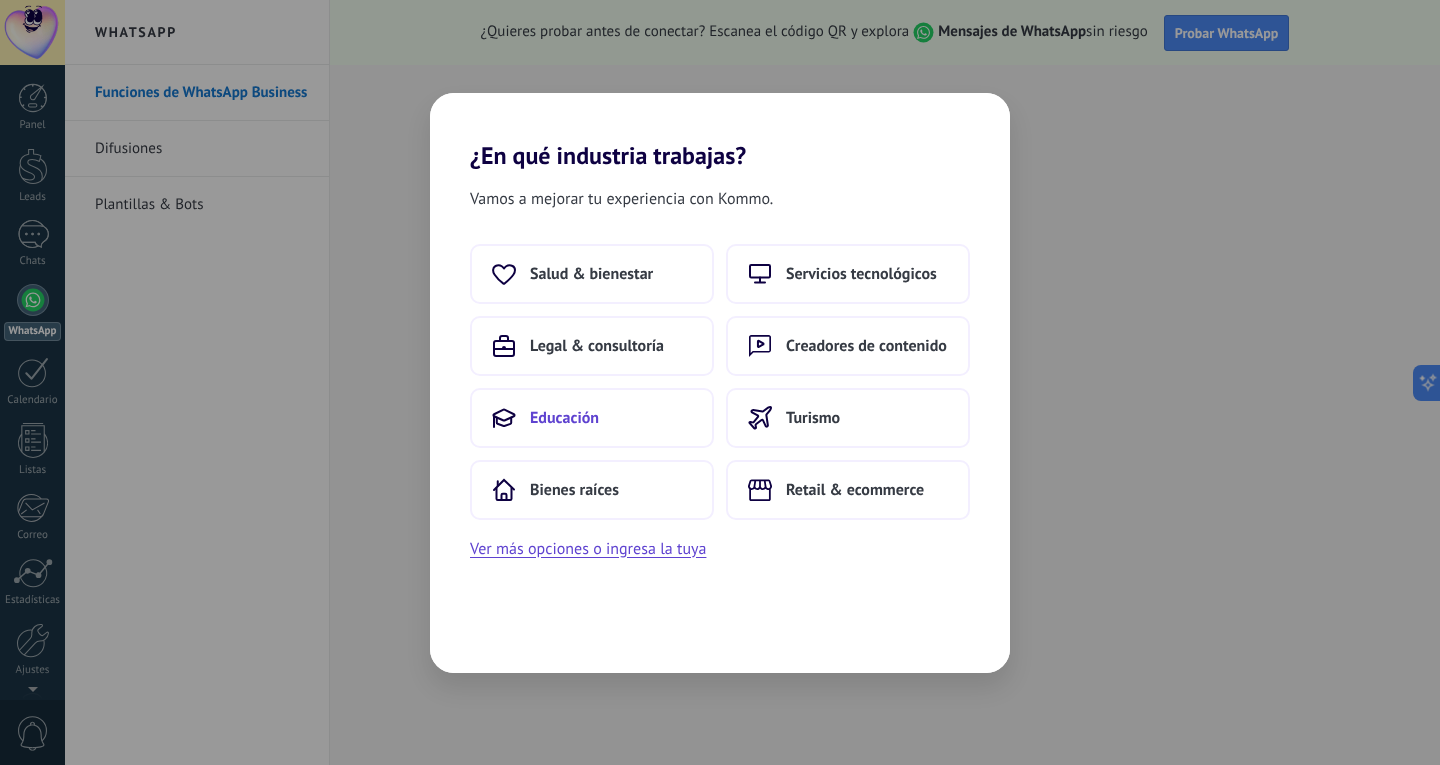 click on "Educación" at bounding box center [591, 274] 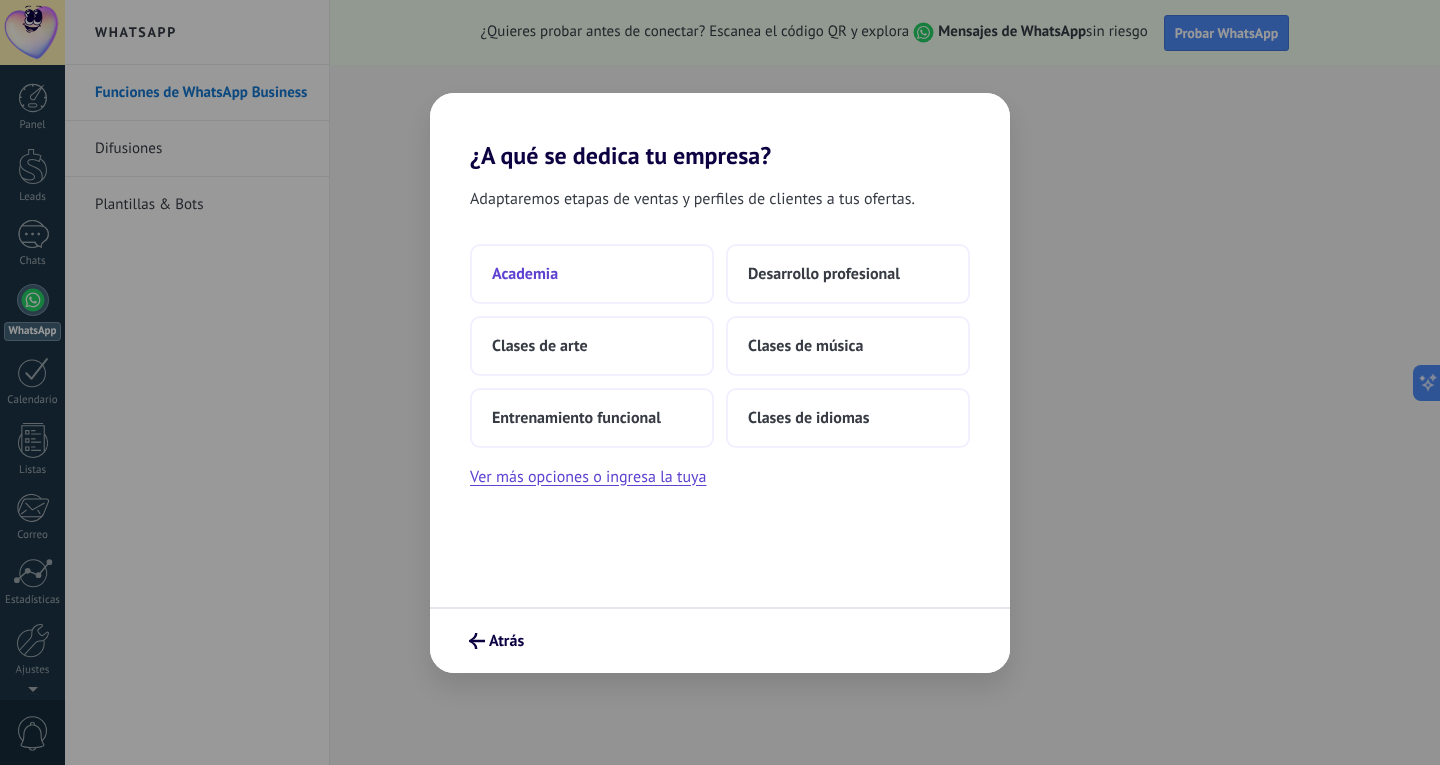 click on "Academia" at bounding box center [525, 274] 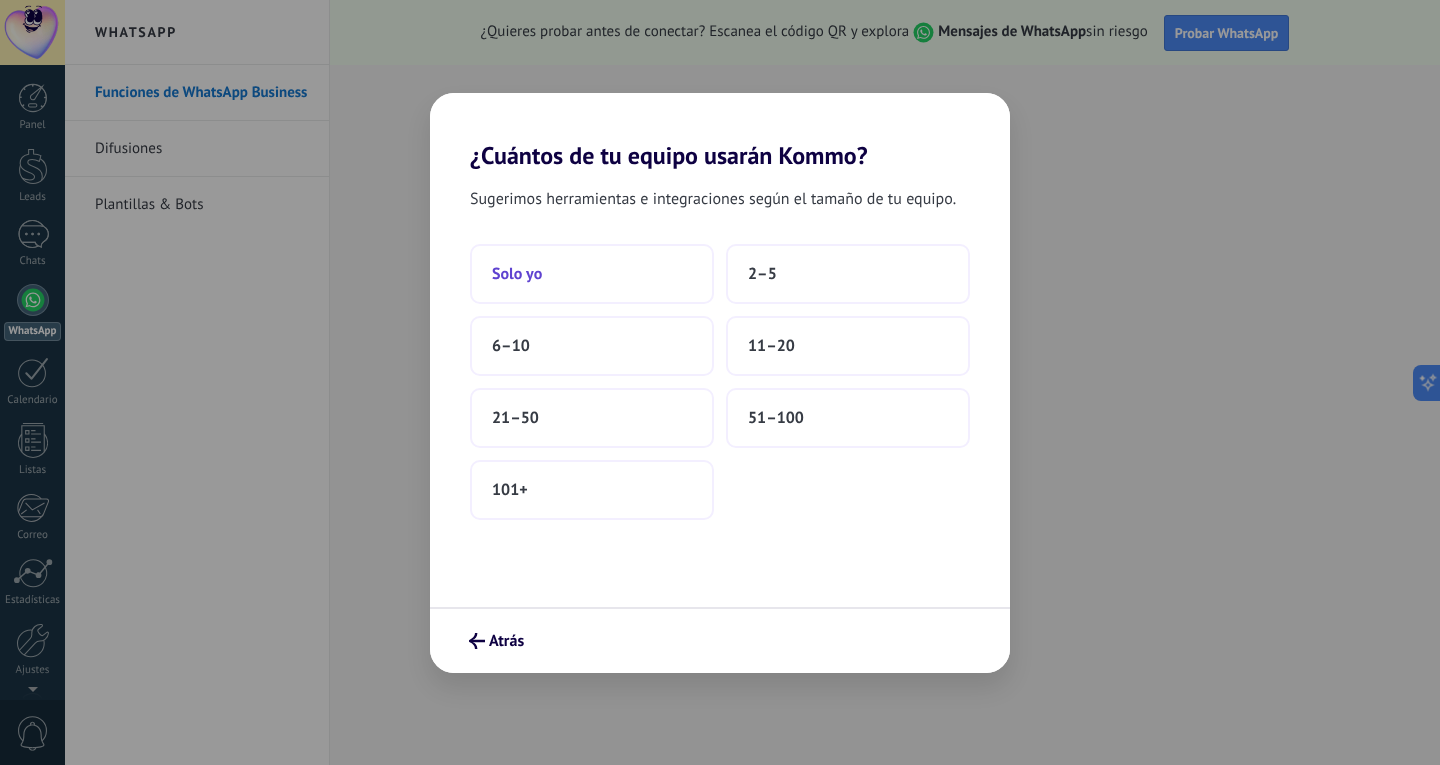 click on "Solo yo" at bounding box center [517, 274] 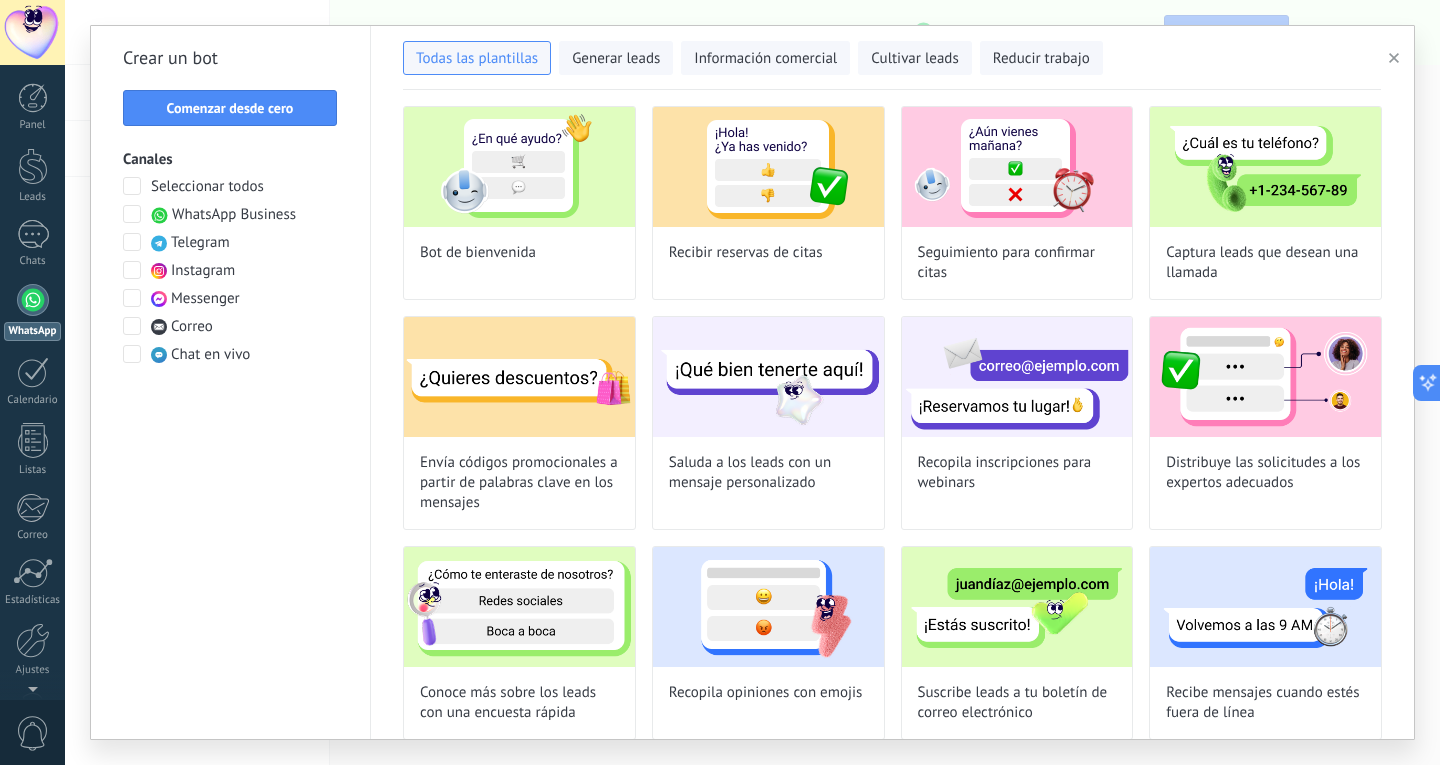 click at bounding box center [132, 186] 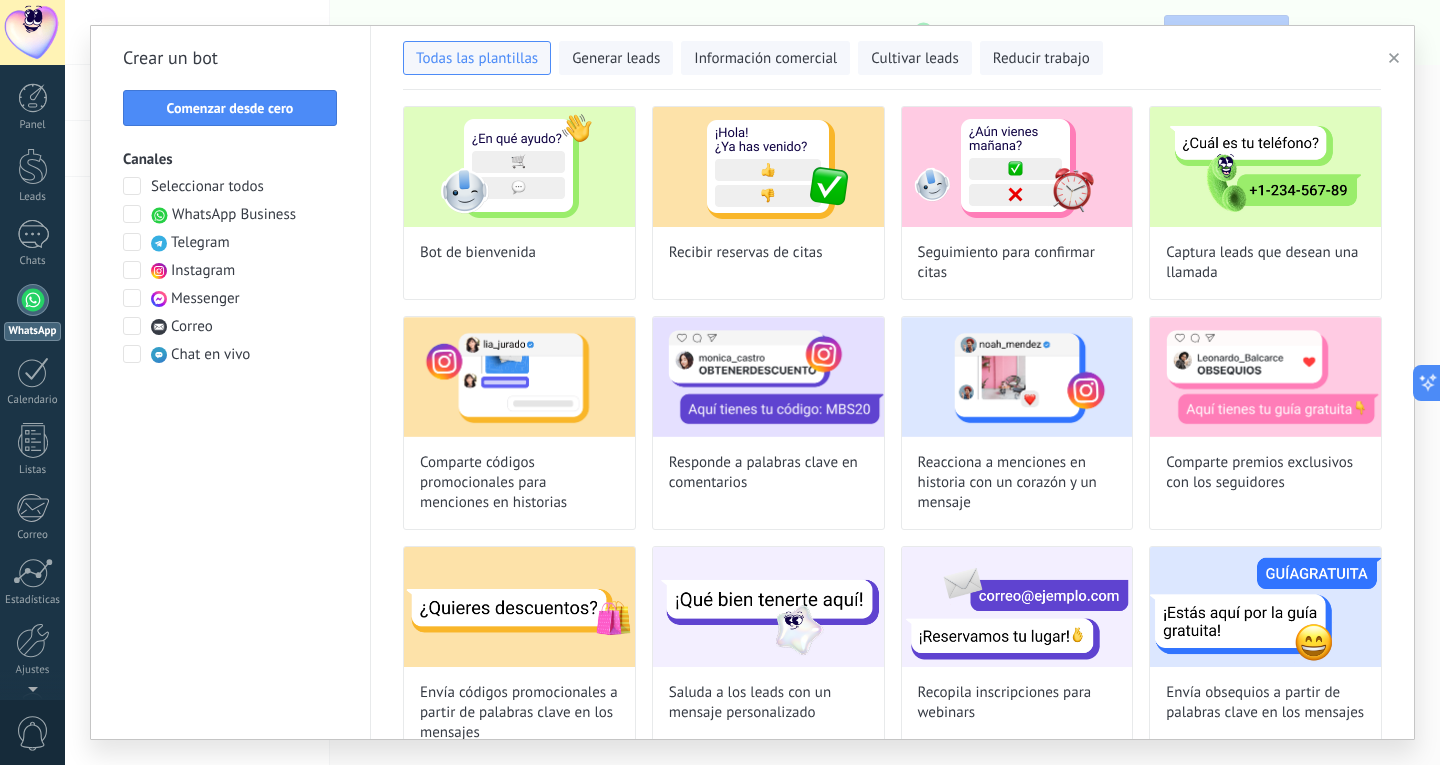 click at bounding box center (132, 186) 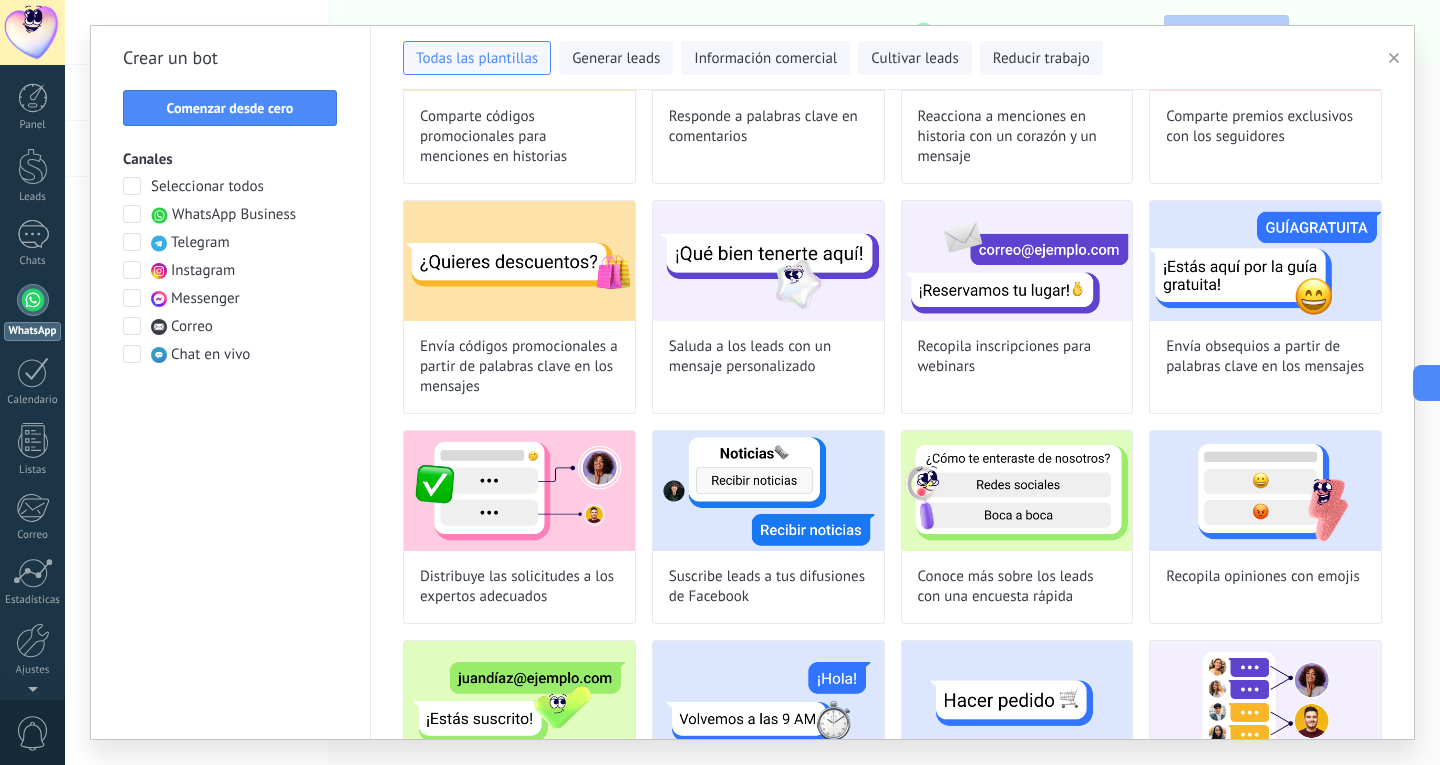 scroll, scrollTop: 477, scrollLeft: 0, axis: vertical 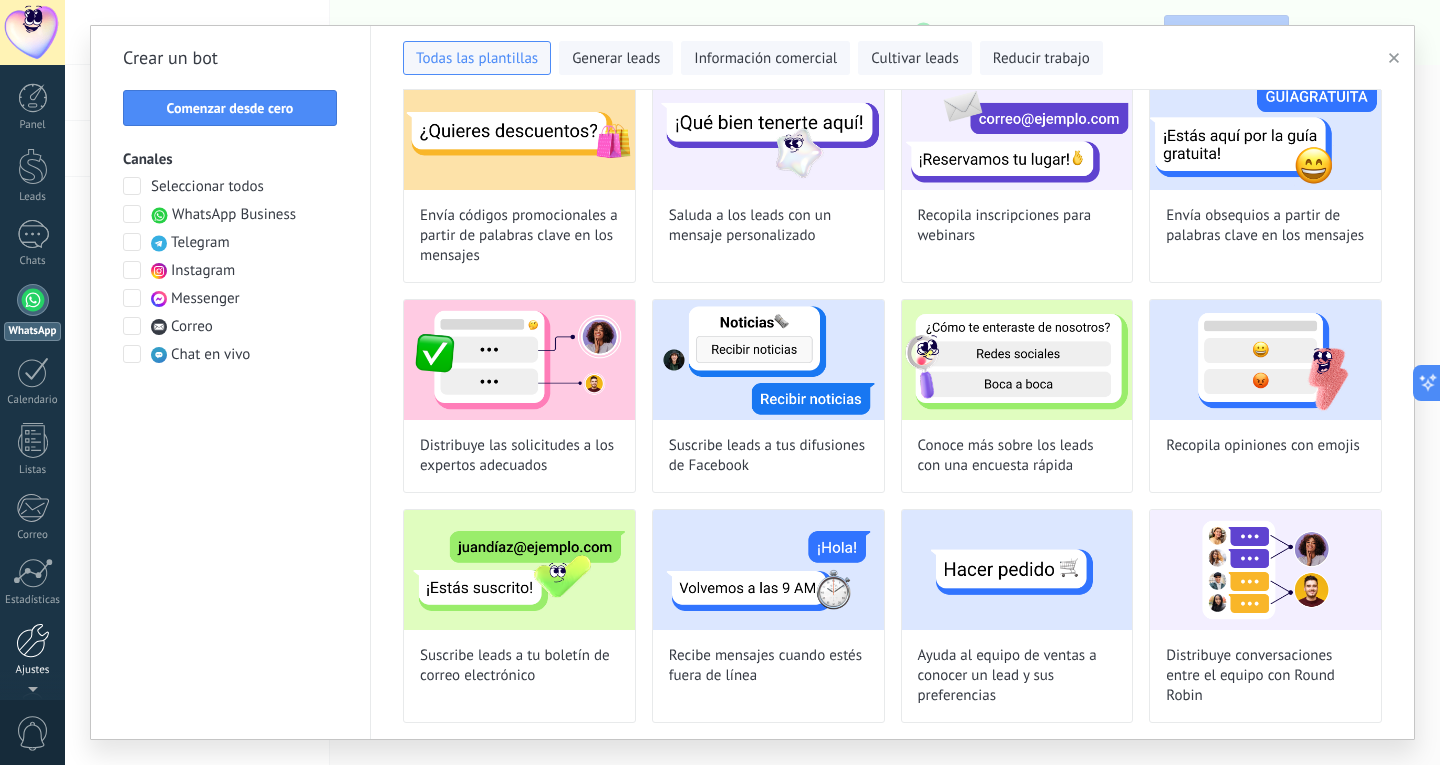 click at bounding box center [33, 640] 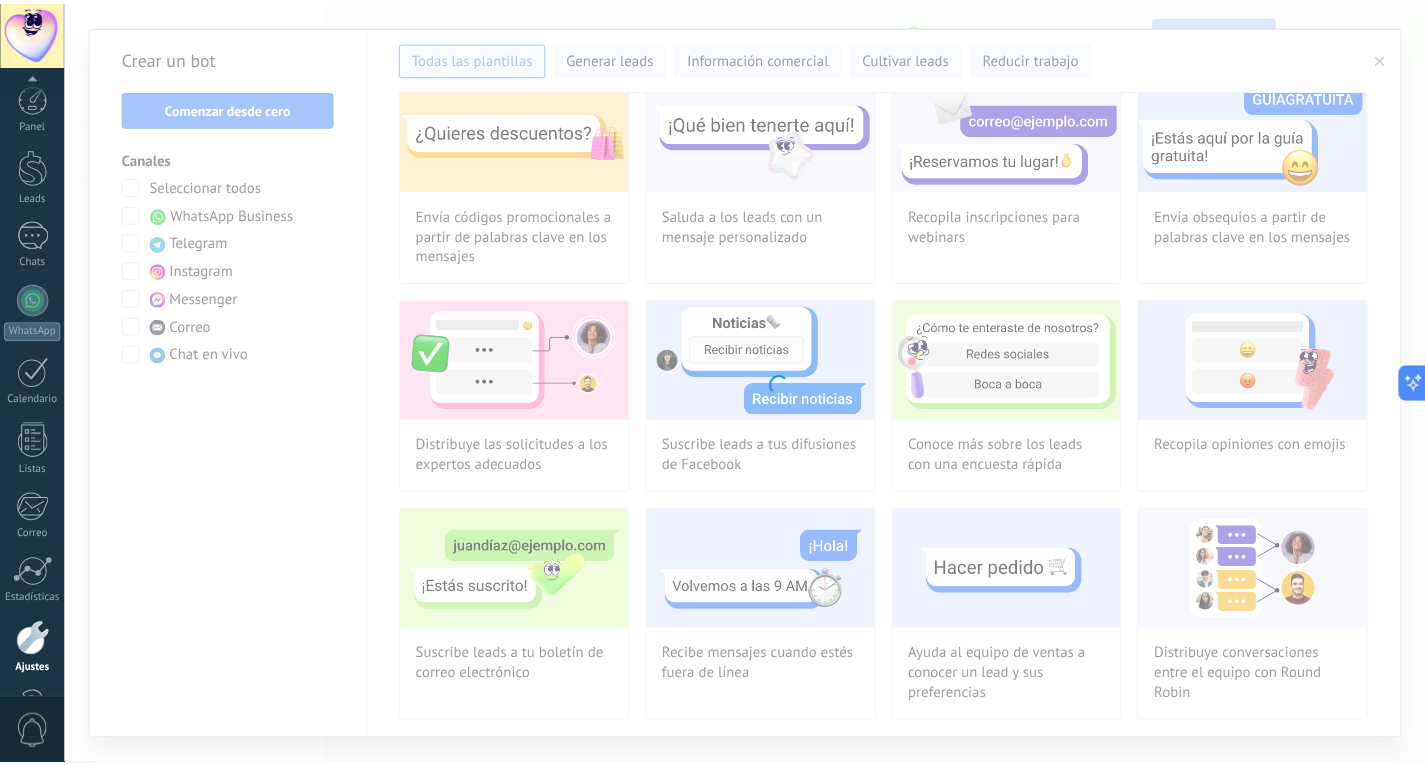 scroll, scrollTop: 67, scrollLeft: 0, axis: vertical 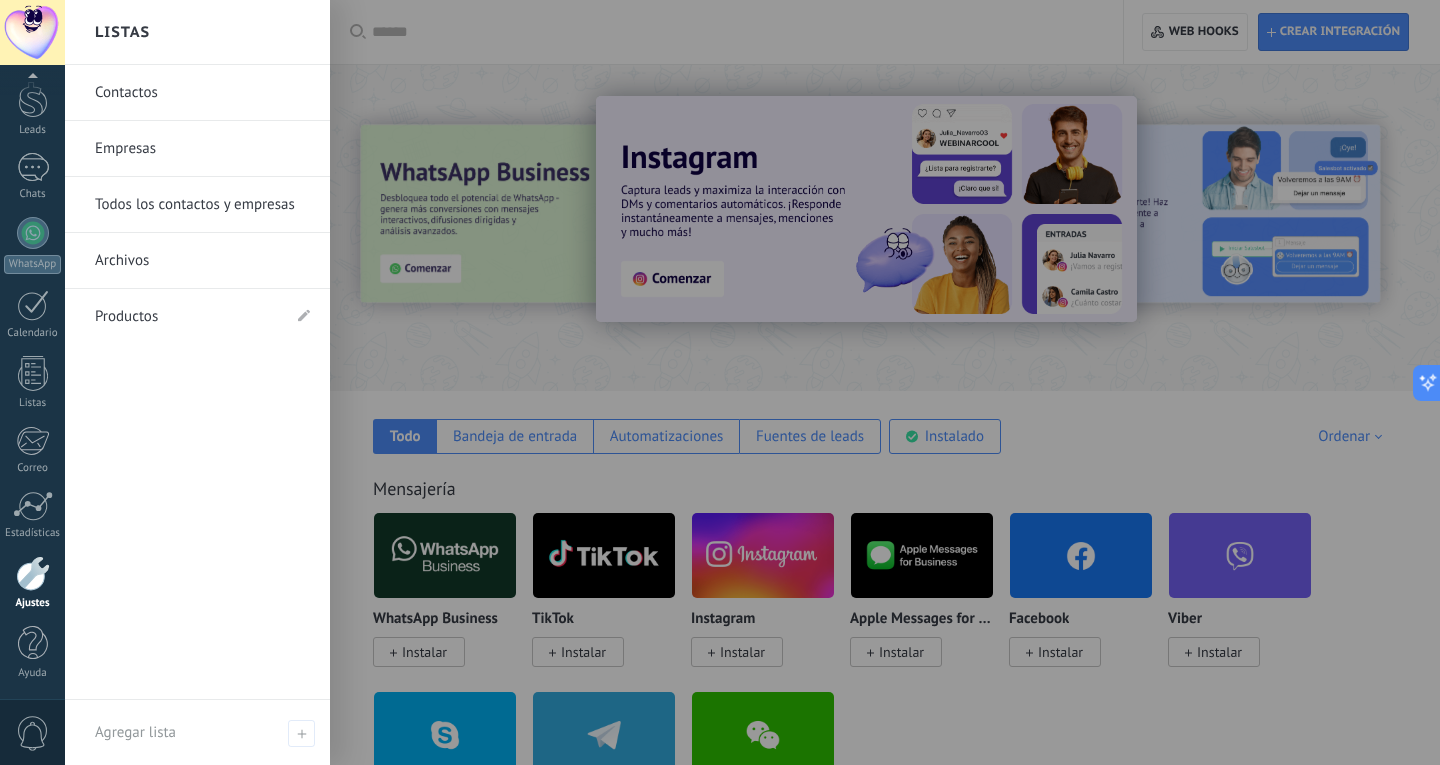 click on "Contactos" at bounding box center (202, 93) 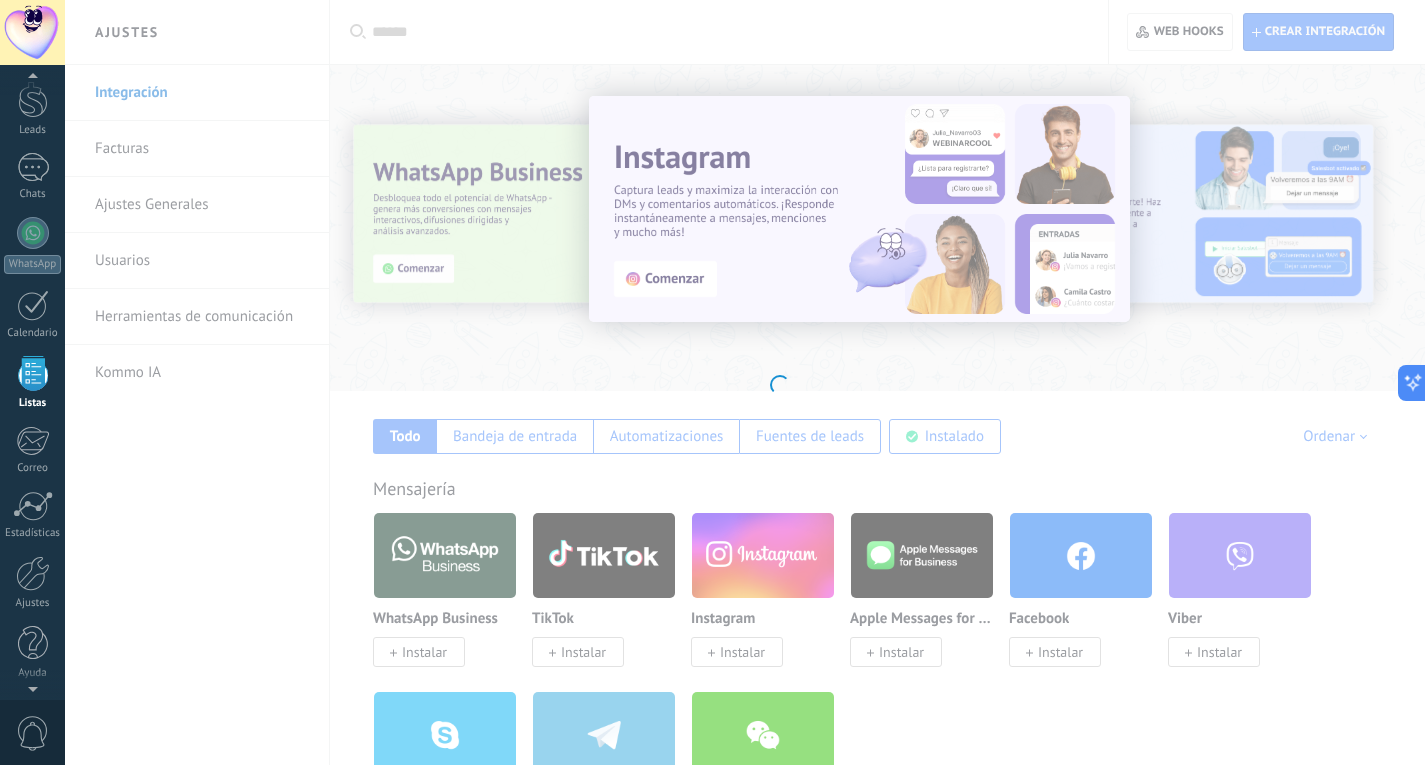 scroll, scrollTop: 52, scrollLeft: 0, axis: vertical 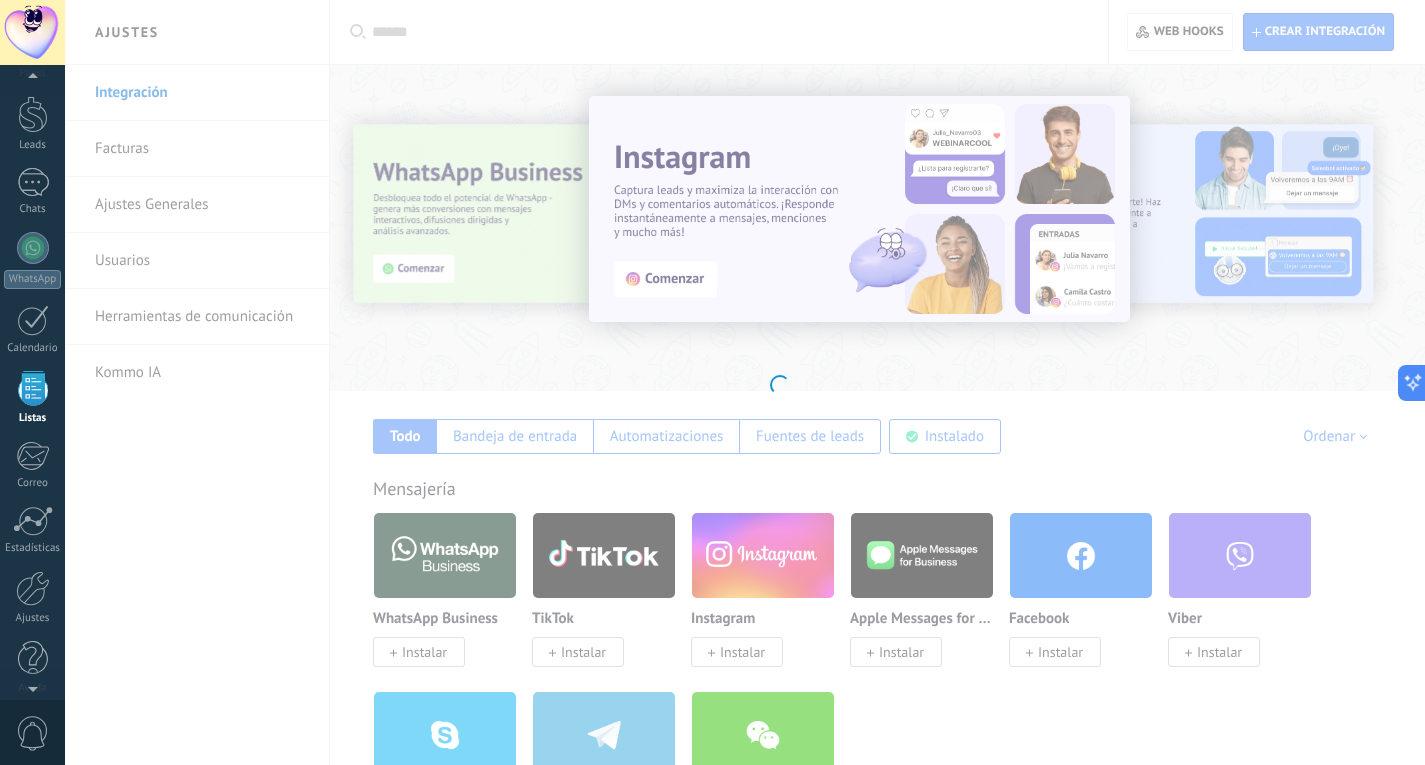 click on ".abccls-1,.abccls-2{fill-rule:evenodd}.abccls-2{fill:#fff} .abfcls-1{fill:none}.abfcls-2{fill:#fff} .abncls-1{isolation:isolate}.abncls-2{opacity:.06}.abncls-2,.abncls-3,.abncls-6{mix-blend-mode:multiply}.abncls-3{opacity:.15}.abncls-4,.abncls-8{fill:#fff}.abncls-5{fill:url(#abnlinear-gradient)}.abncls-6{opacity:.04}.abncls-7{fill:url(#abnlinear-gradient-2)}.abncls-8{fill-rule:evenodd} .abqst0{fill:#ffa200} .abwcls-1{fill:#252525} .cls-1{isolation:isolate} .acicls-1{fill:none} .aclcls-1{fill:#232323} .acnst0{display:none} .addcls-1,.addcls-2{fill:none;stroke-miterlimit:10}.addcls-1{stroke:#dfe0e5}.addcls-2{stroke:#a1a7ab} .adecls-1,.adecls-2{fill:none;stroke-miterlimit:10}.adecls-1{stroke:#dfe0e5}.adecls-2{stroke:#a1a7ab} .adqcls-1{fill:#8591a5;fill-rule:evenodd} .aeccls-1{fill:#5c9f37} .aeecls-1{fill:#f86161} .aejcls-1{fill:#8591a5;fill-rule:evenodd} .aekcls-1{fill-rule:evenodd} .aelcls-1{fill-rule:evenodd;fill:currentColor} .aemcls-1{fill-rule:evenodd;fill:currentColor} .aencls-2{fill:#f86161;opacity:.3}" at bounding box center (712, 382) 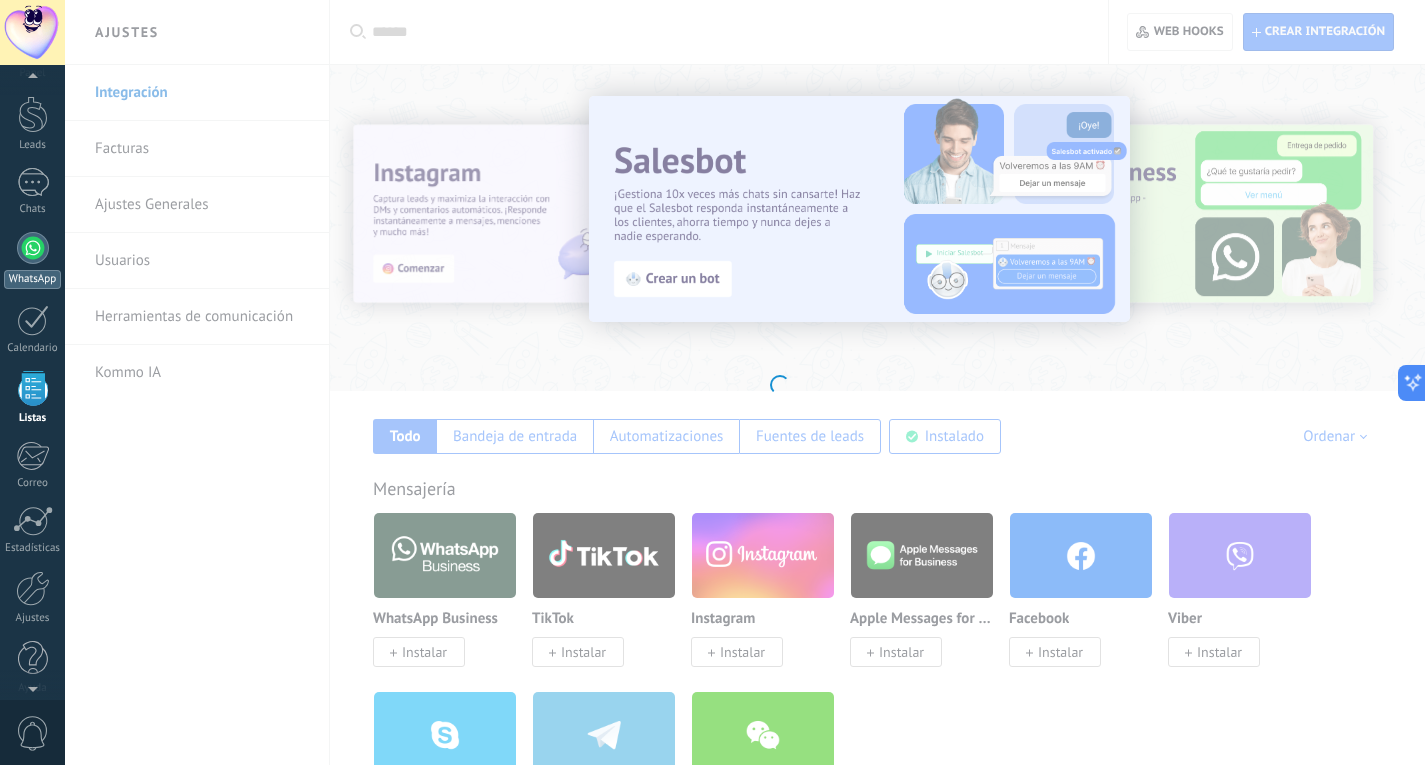 click at bounding box center [33, 248] 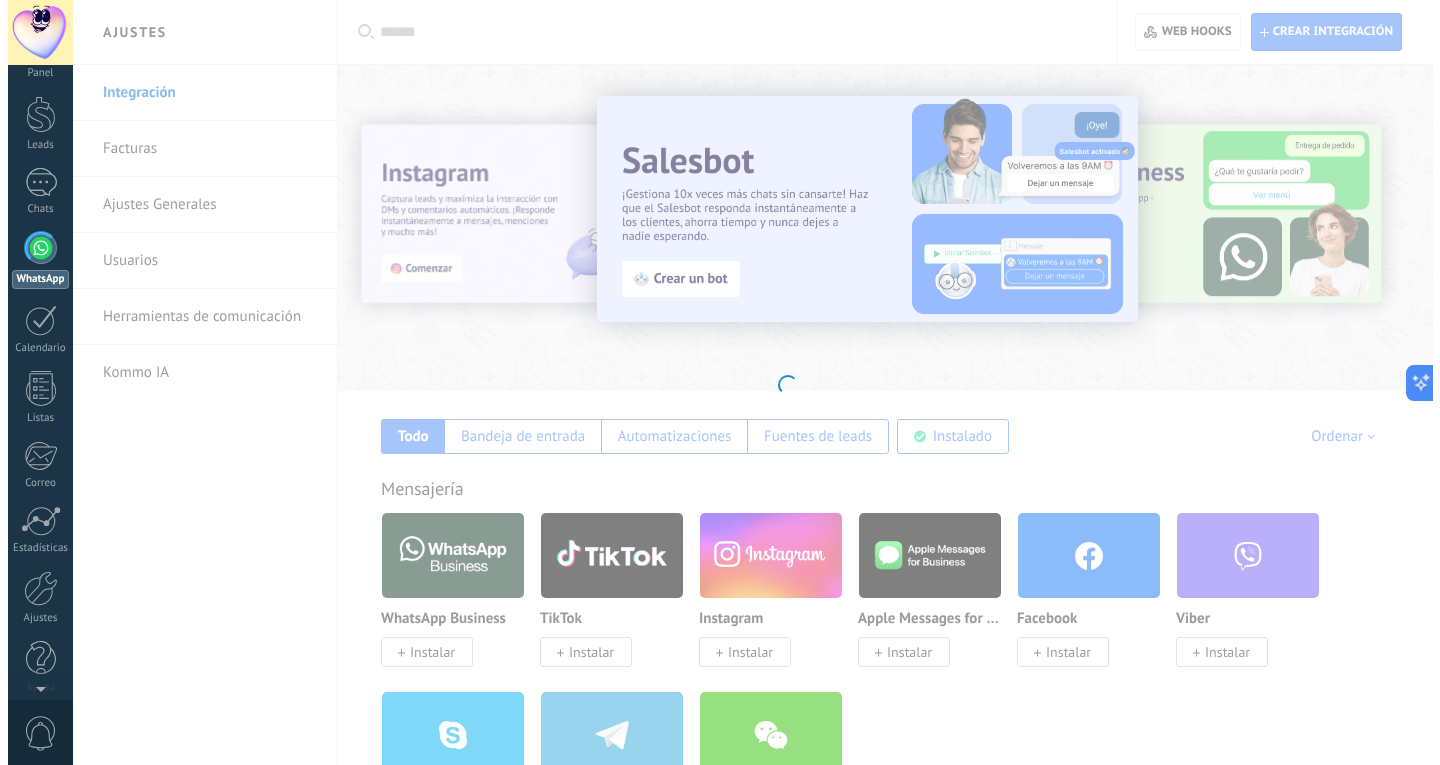 scroll, scrollTop: 0, scrollLeft: 0, axis: both 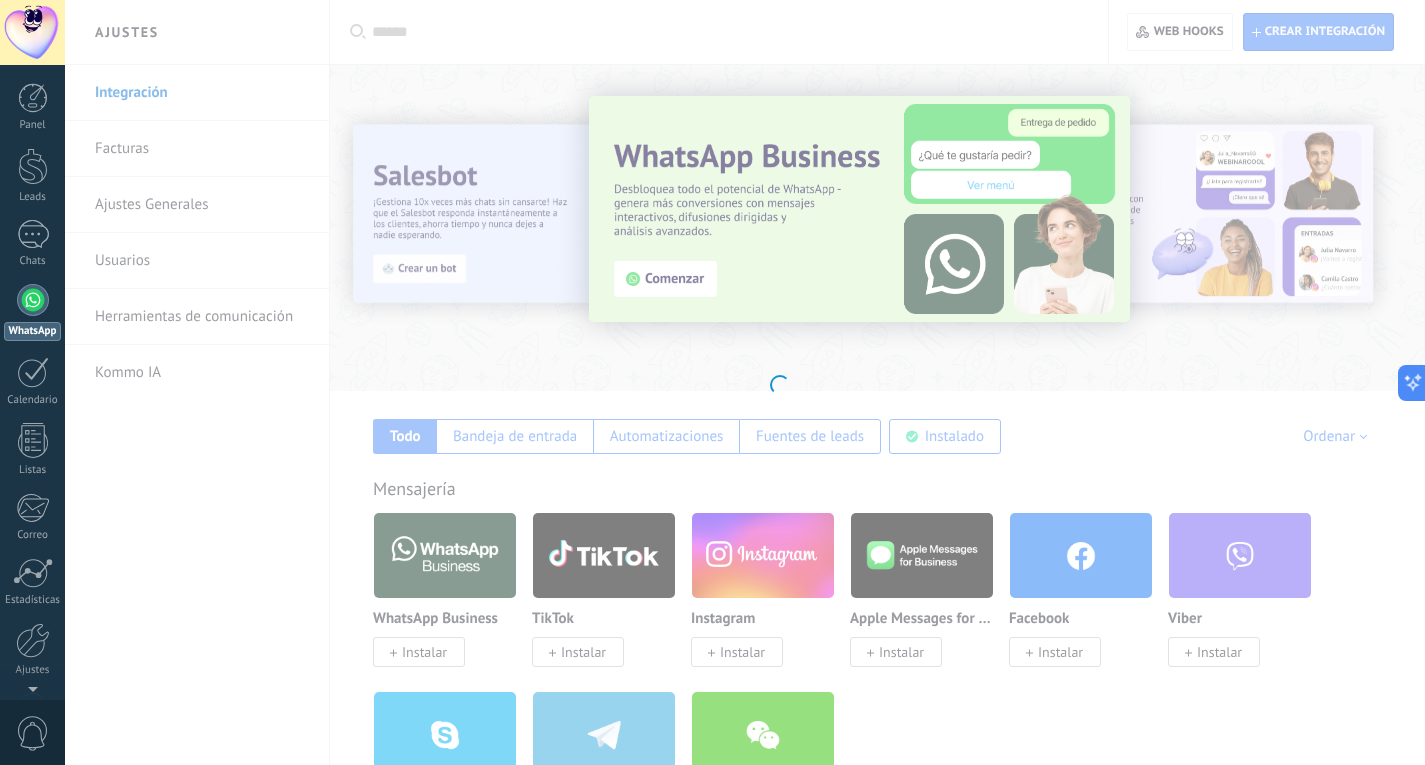 click at bounding box center [33, 300] 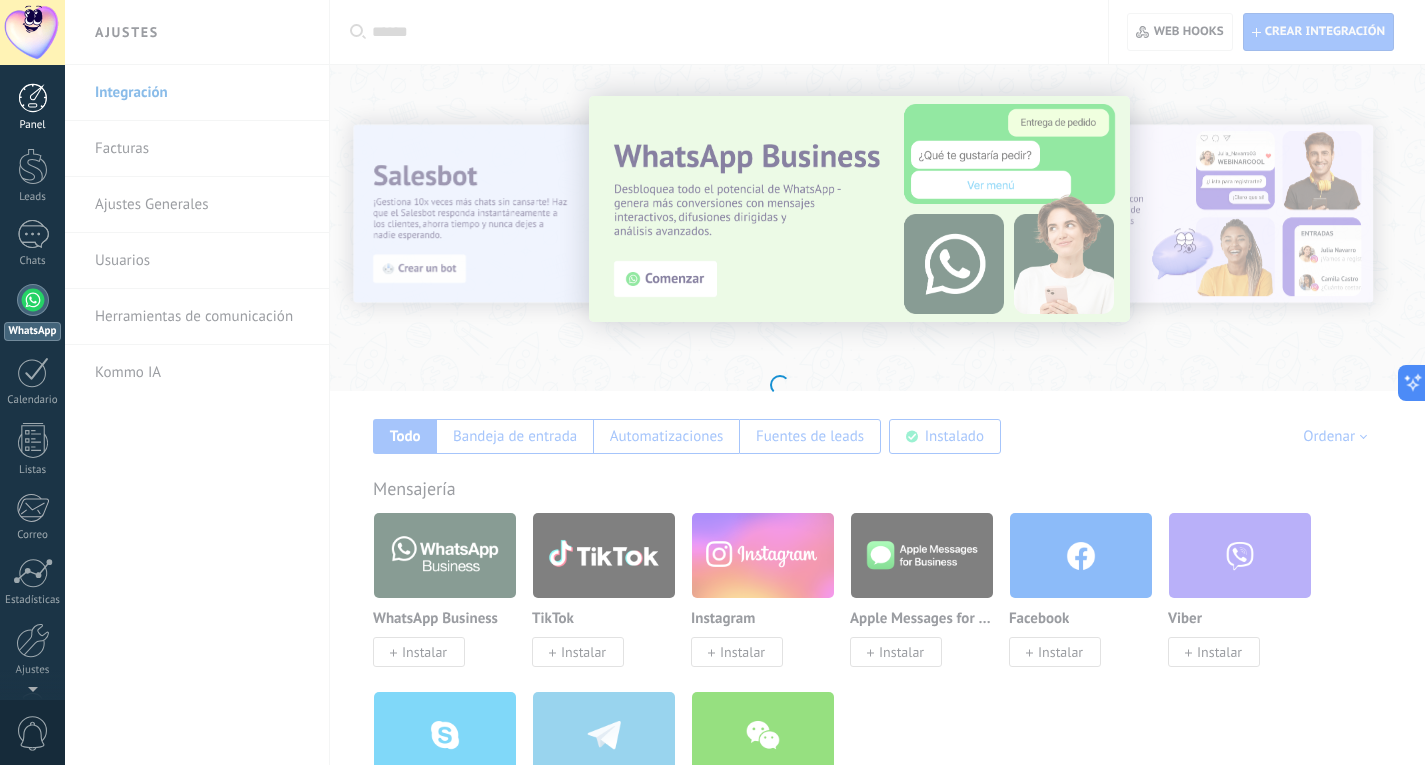 click at bounding box center [33, 98] 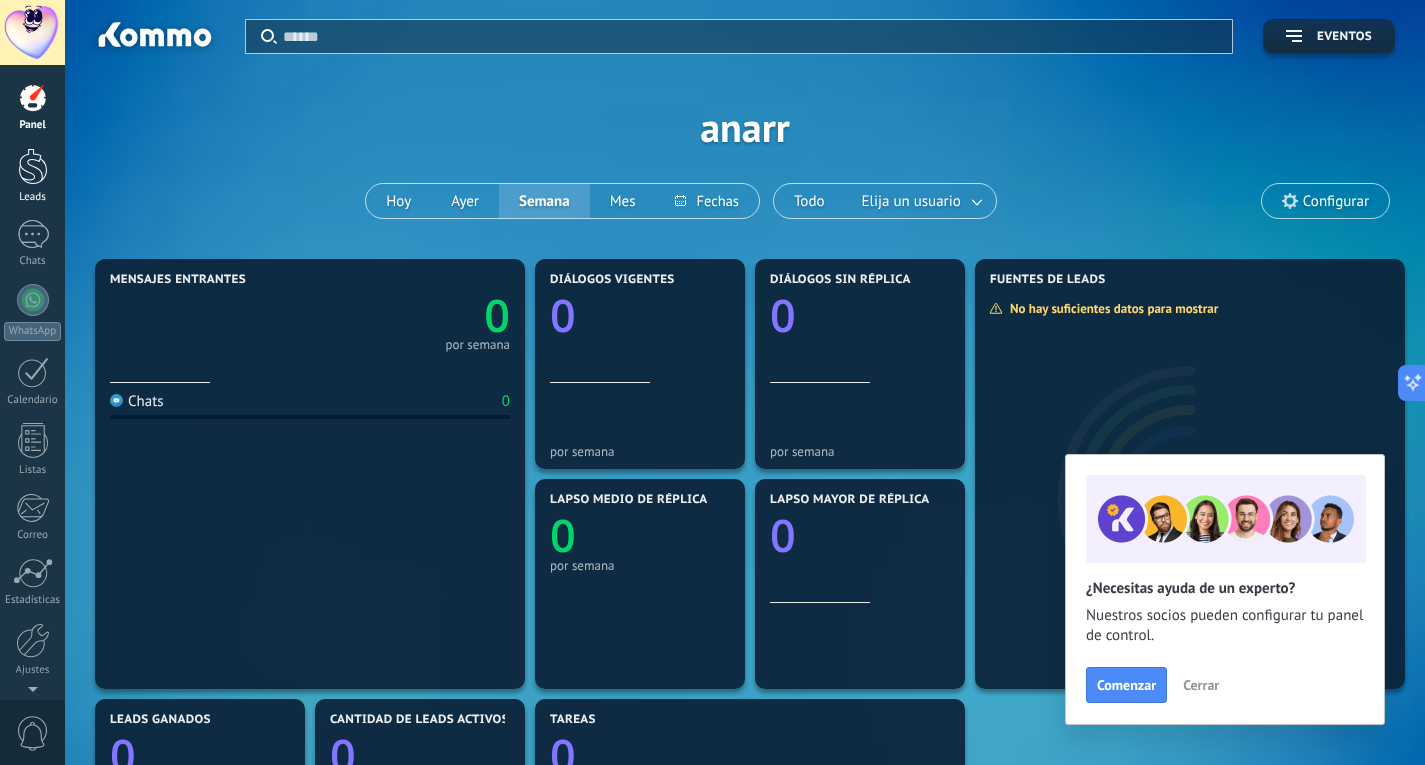 click at bounding box center [33, 166] 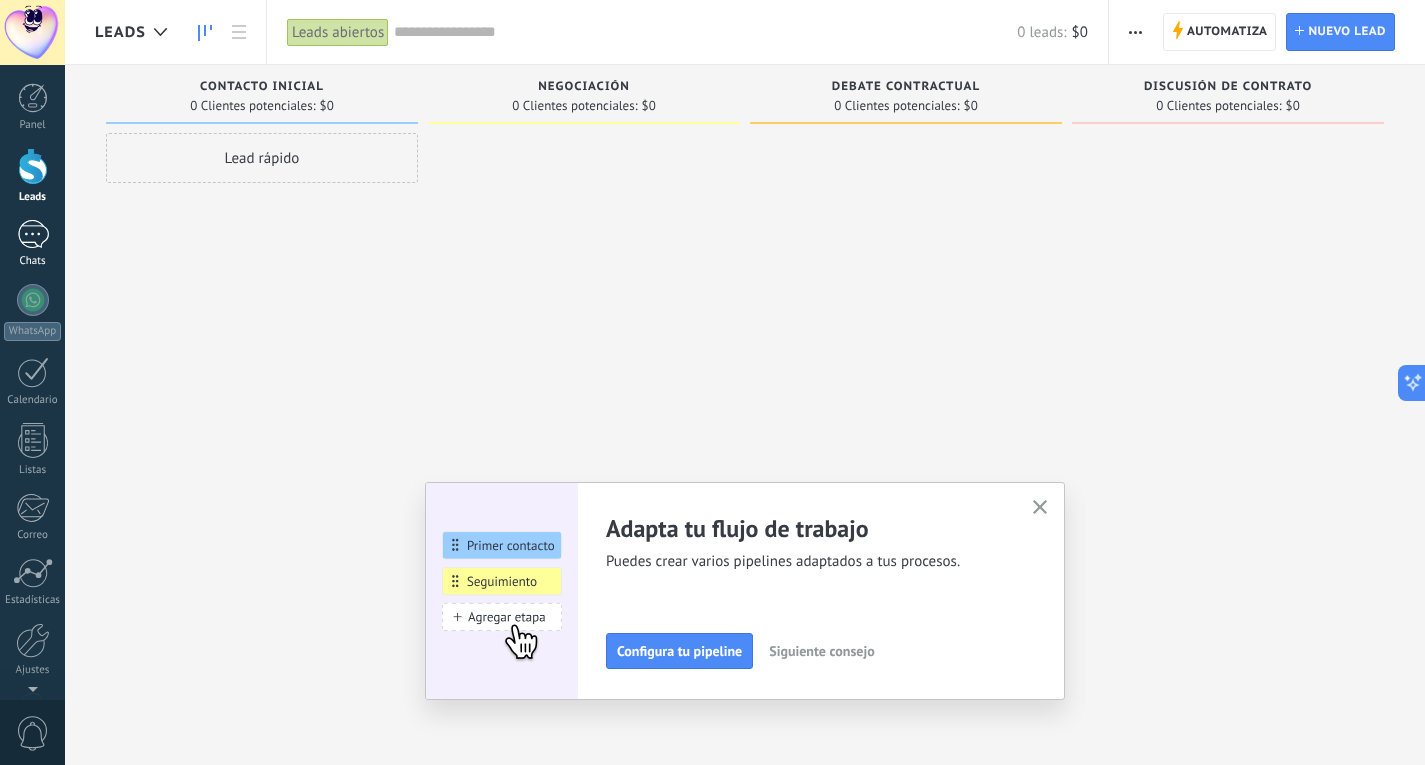 click at bounding box center (33, 234) 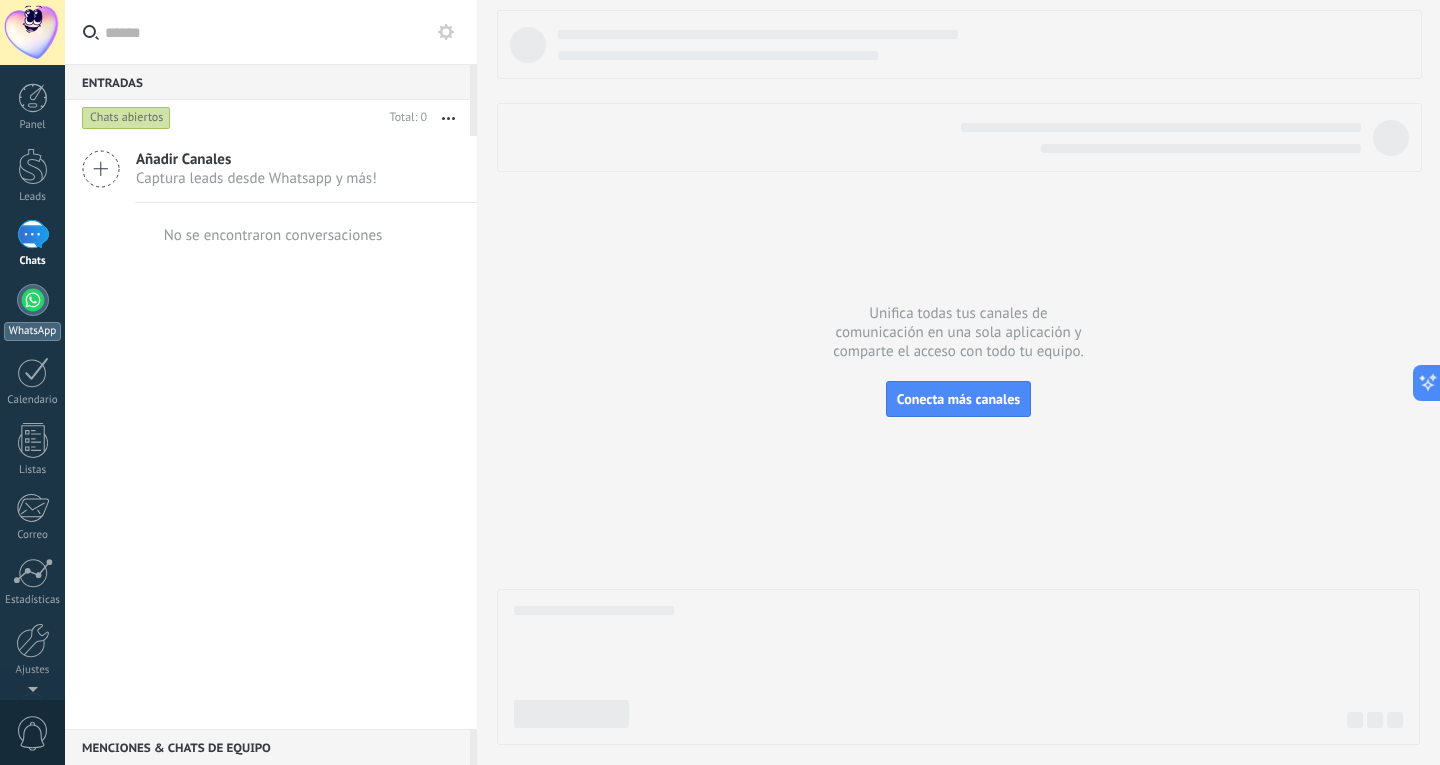 click at bounding box center [33, 300] 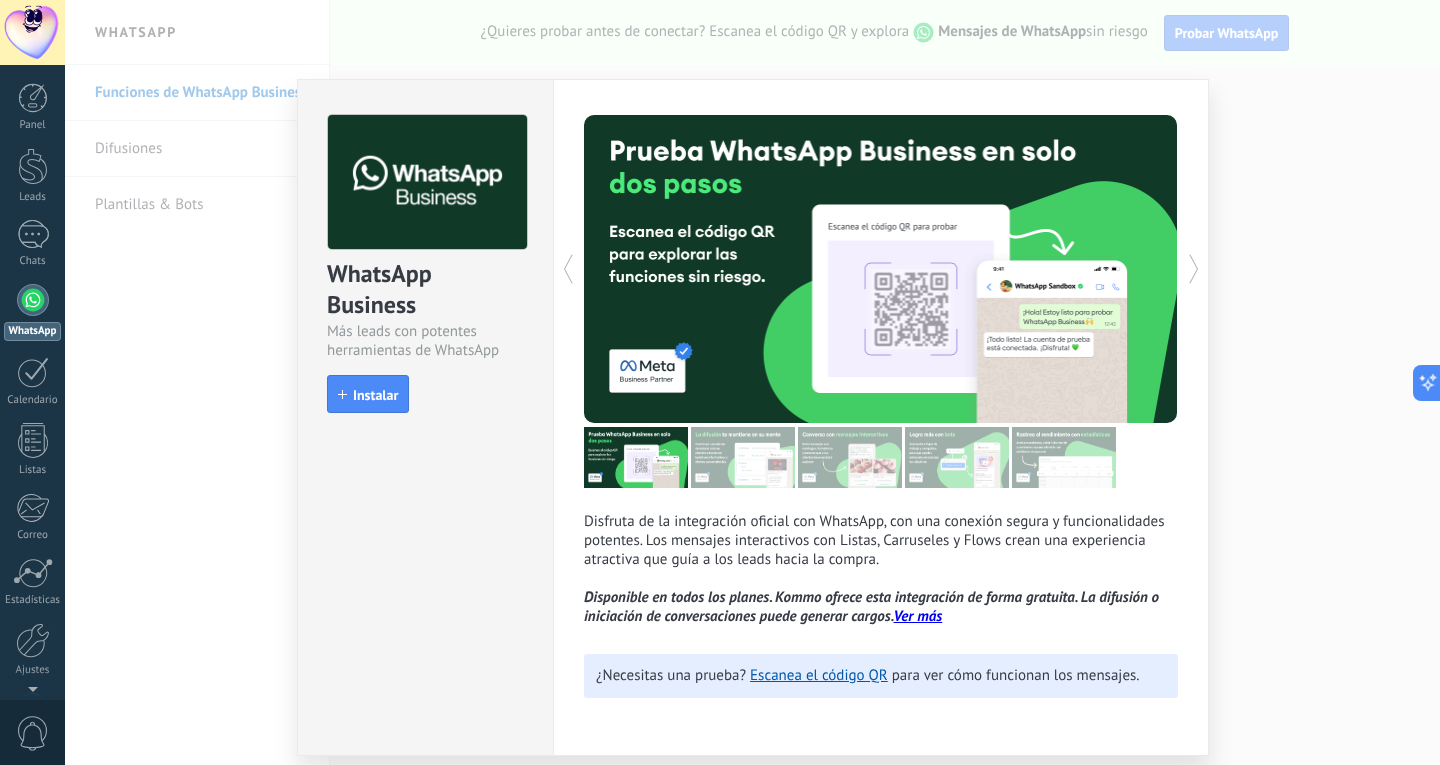 drag, startPoint x: 1435, startPoint y: 110, endPoint x: 1425, endPoint y: 205, distance: 95.524864 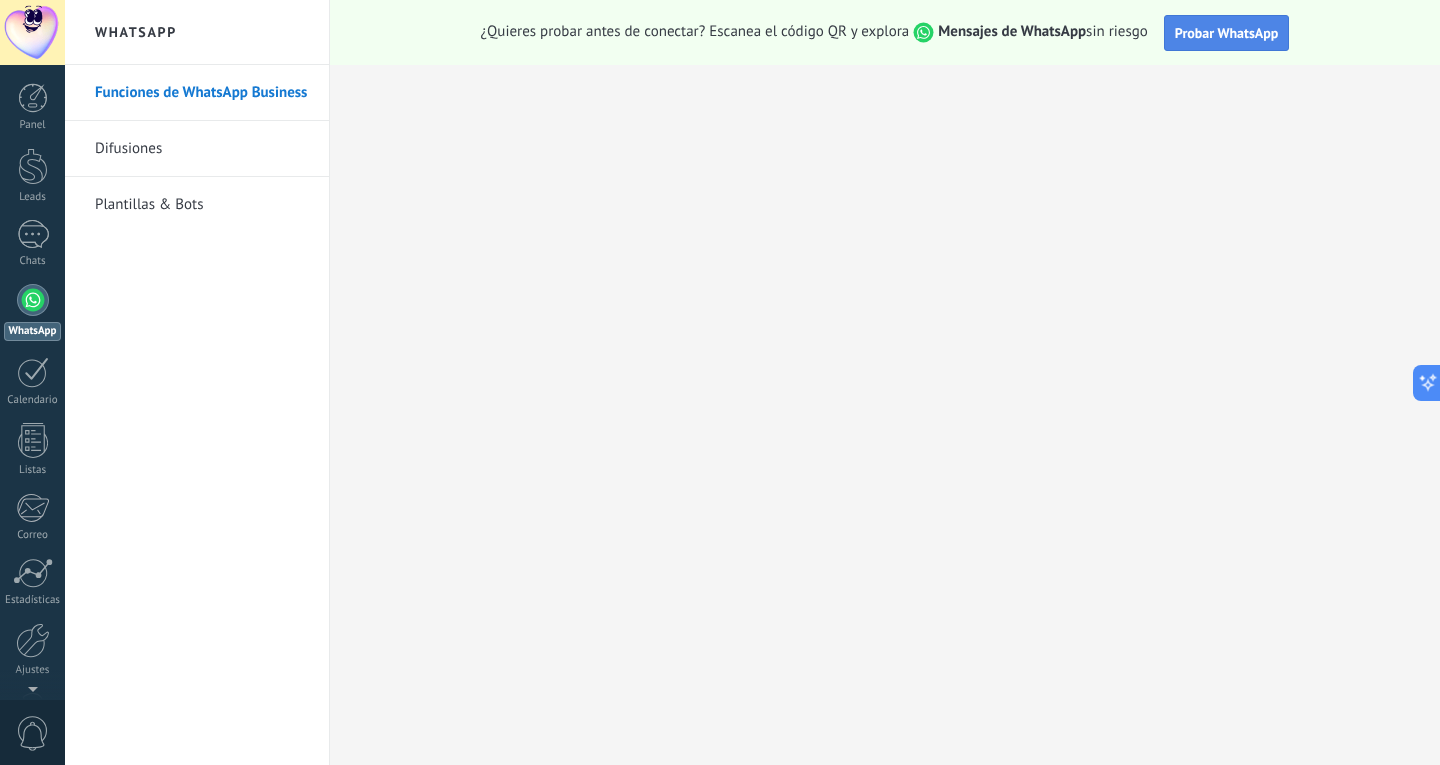 click on "Probar WhatsApp" at bounding box center (1227, 33) 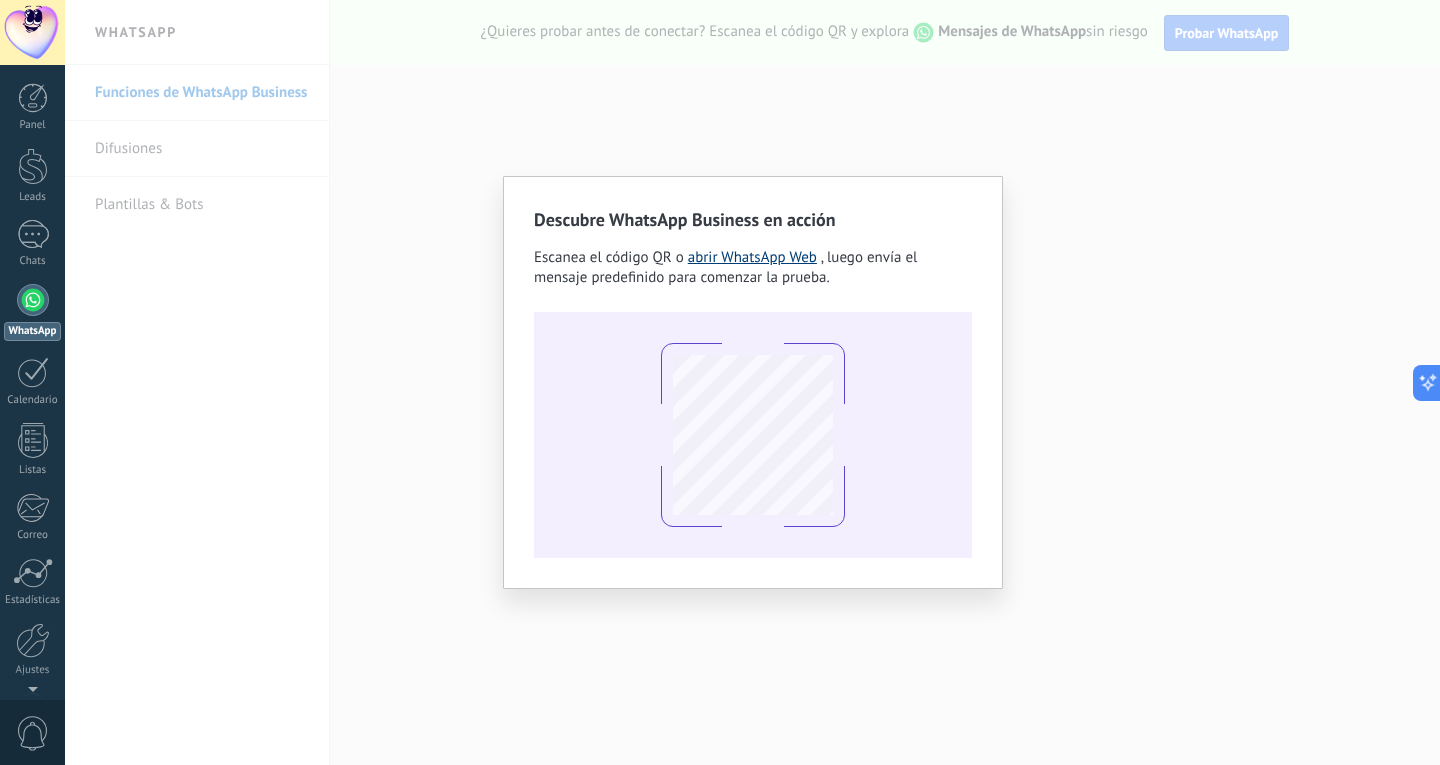 click on "abrir WhatsApp Web" at bounding box center (752, 257) 